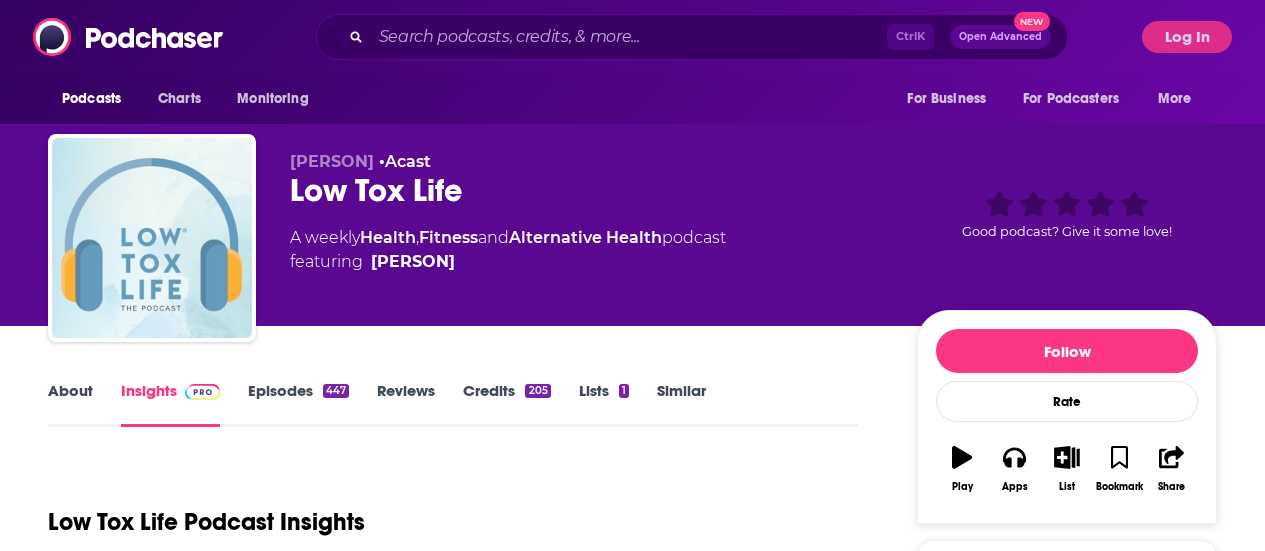 scroll, scrollTop: 0, scrollLeft: 0, axis: both 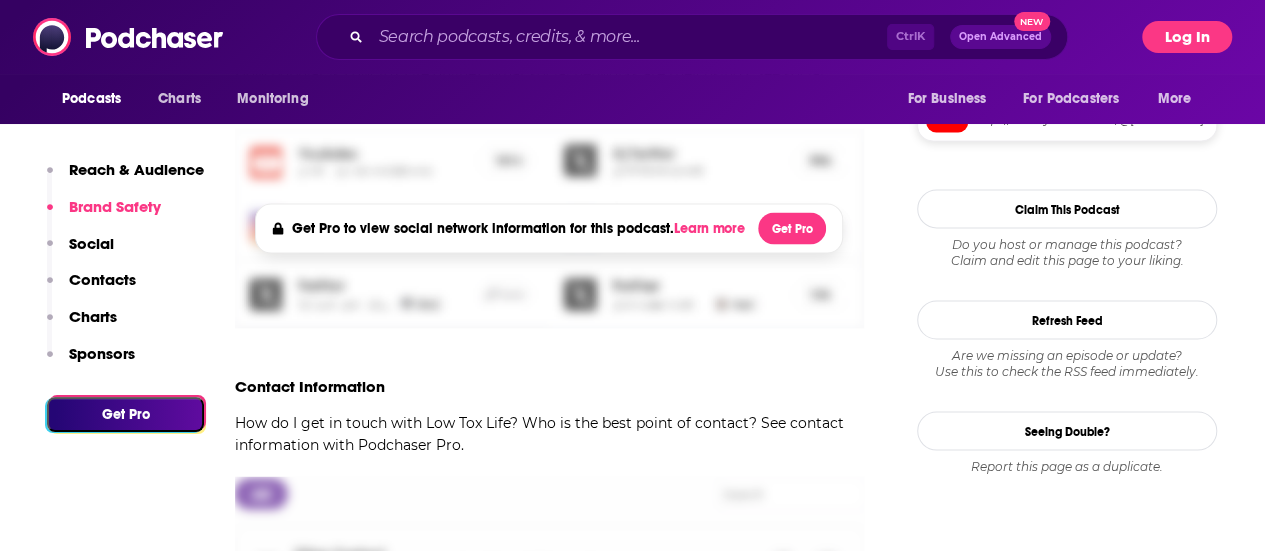 click on "Log In" at bounding box center (1187, 37) 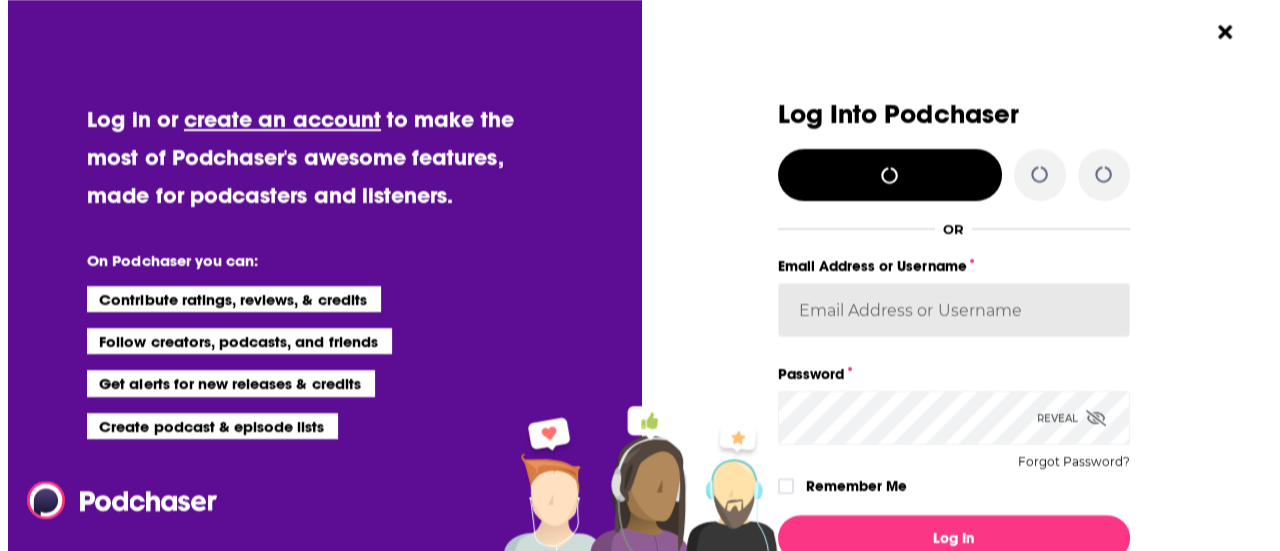 scroll, scrollTop: 0, scrollLeft: 0, axis: both 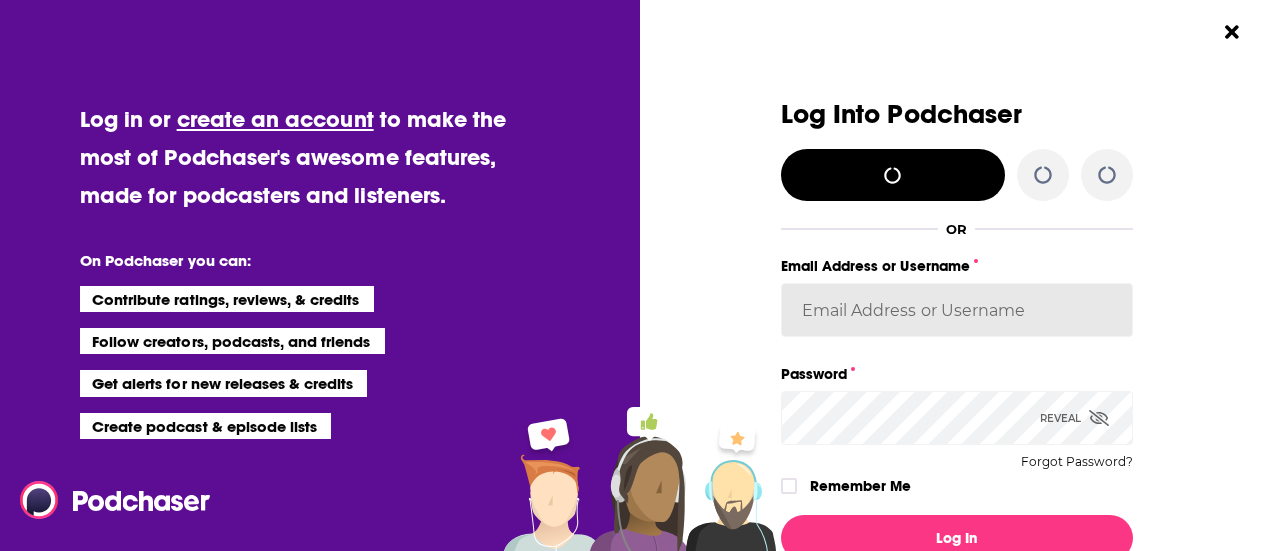 type 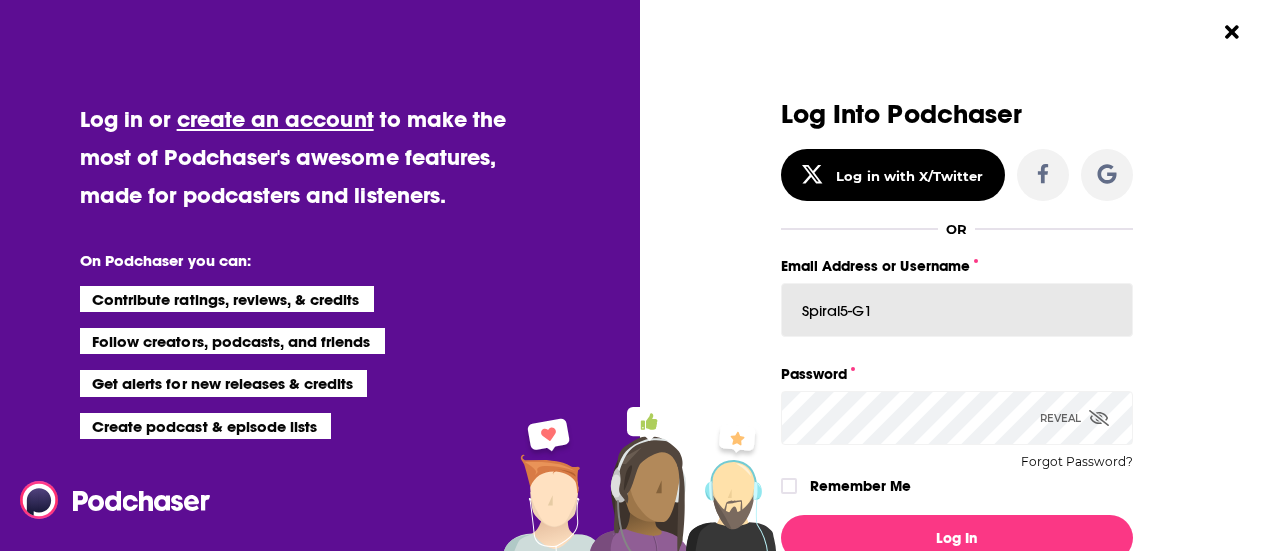 click on "Spiral5-G1" at bounding box center (957, 310) 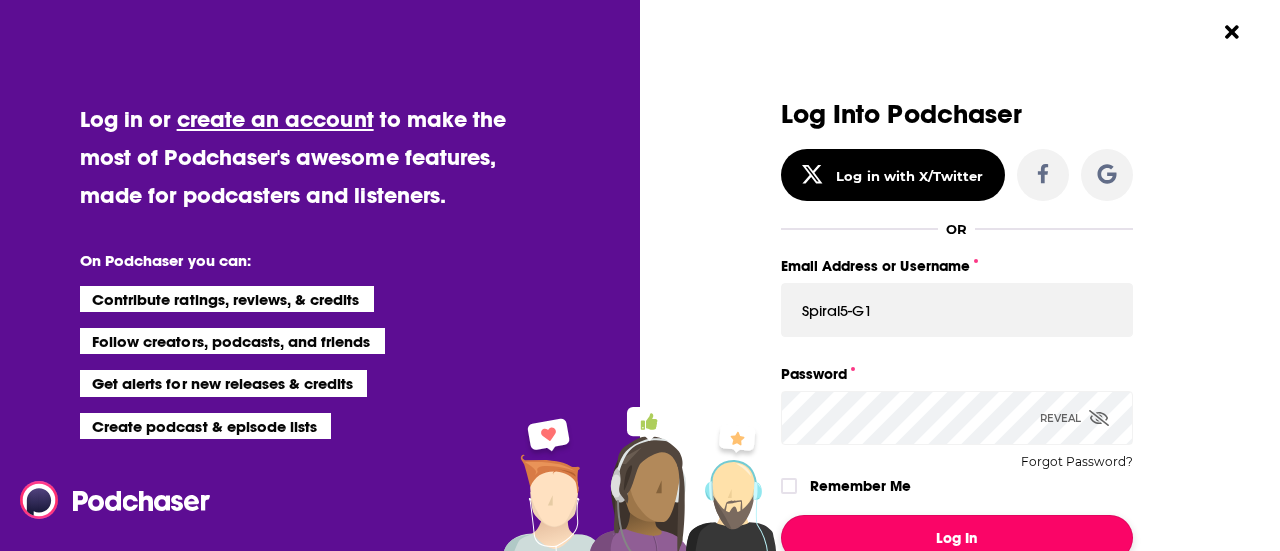 click on "Log In" at bounding box center [957, 538] 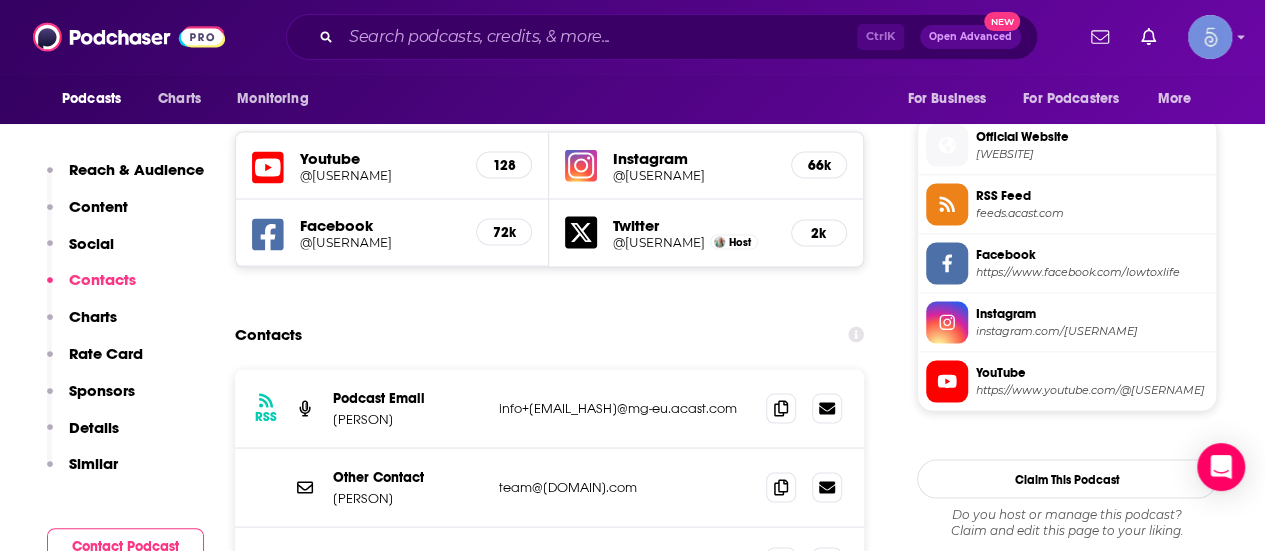 scroll, scrollTop: 1700, scrollLeft: 0, axis: vertical 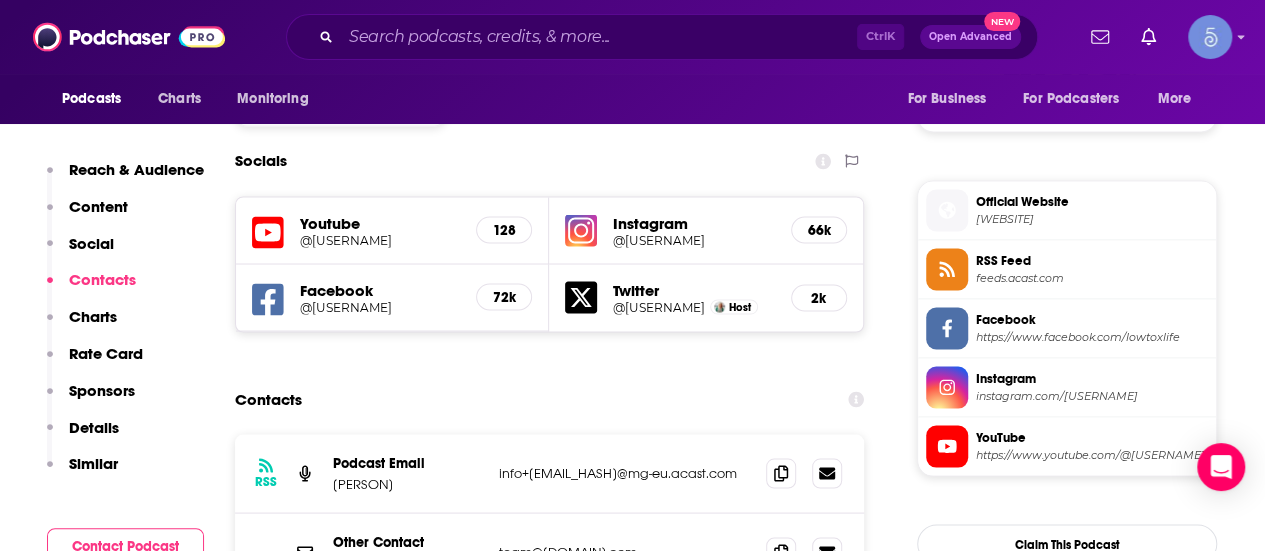 drag, startPoint x: 250, startPoint y: 229, endPoint x: 694, endPoint y: 379, distance: 468.65338 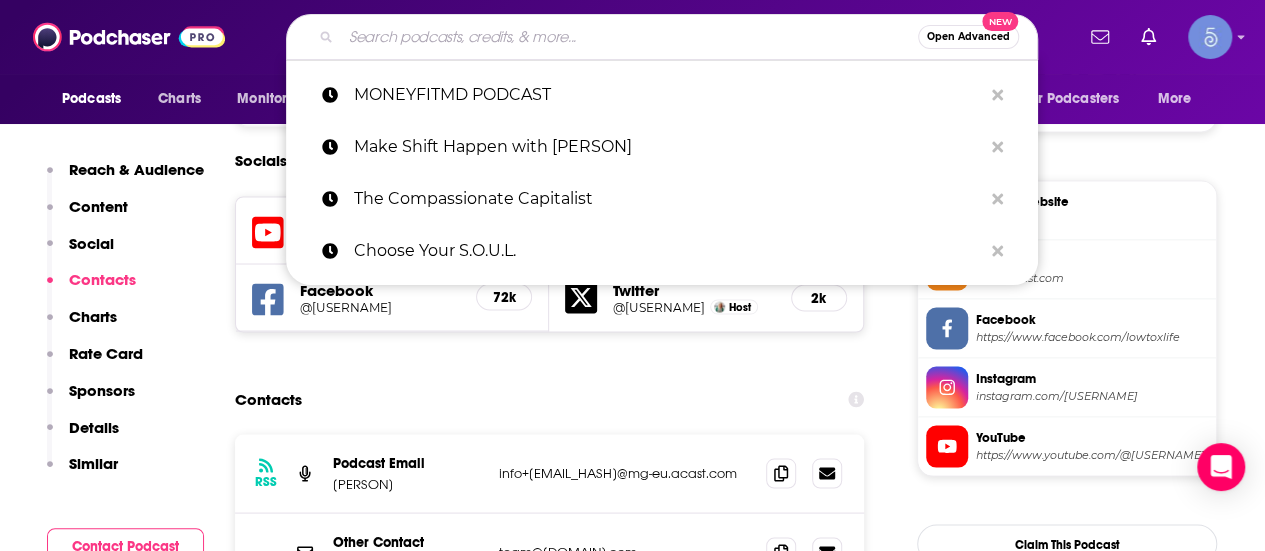 click at bounding box center (629, 37) 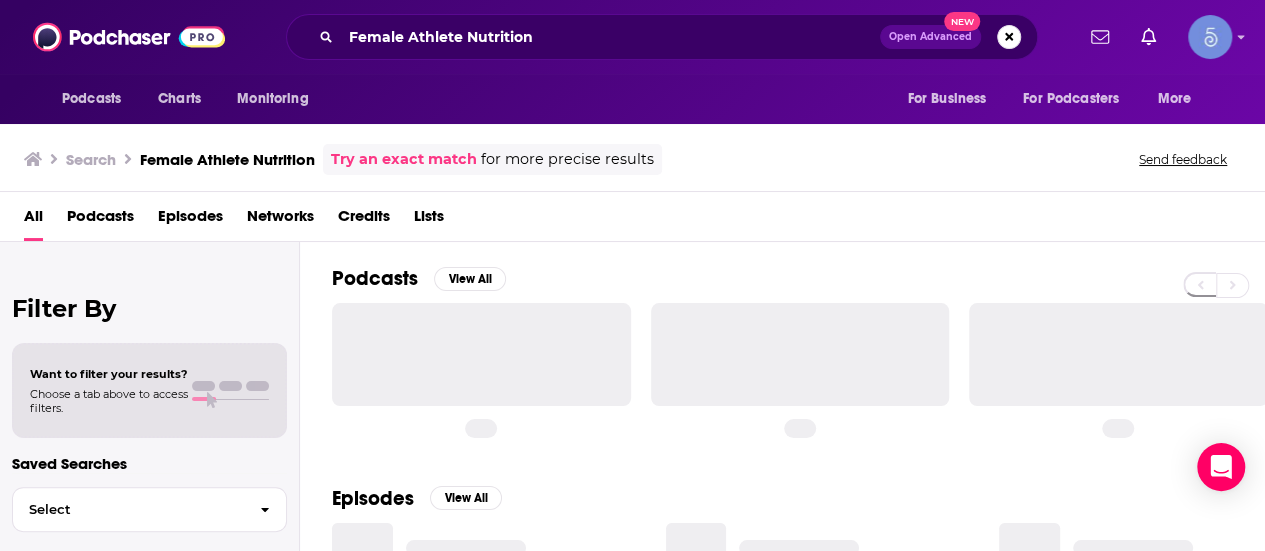 scroll, scrollTop: 0, scrollLeft: 0, axis: both 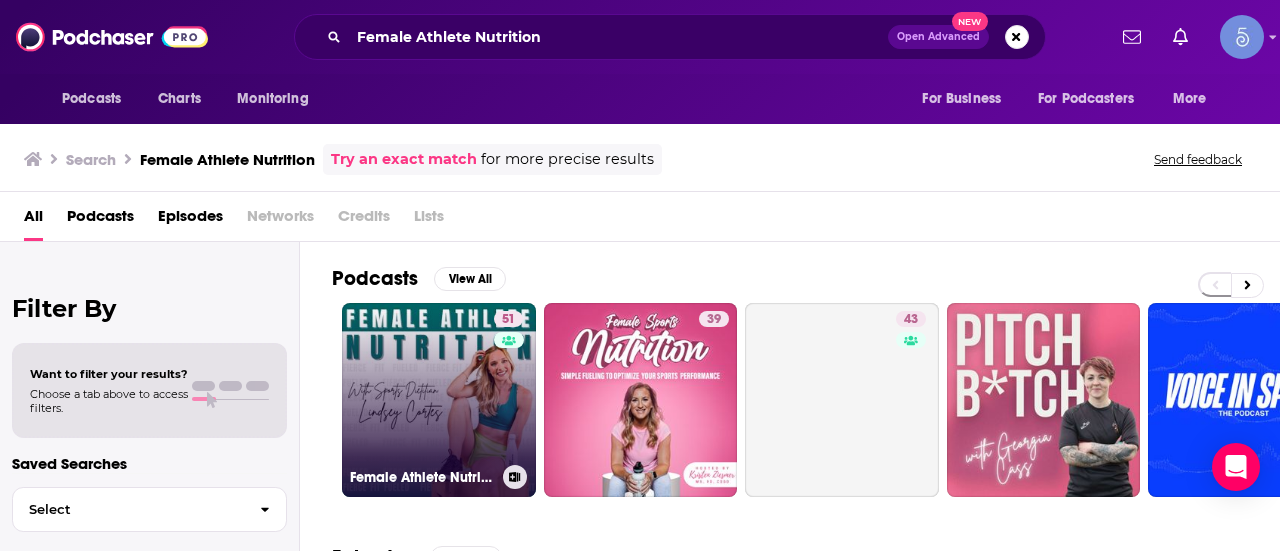 click on "51 Female Athlete Nutrition" at bounding box center [439, 400] 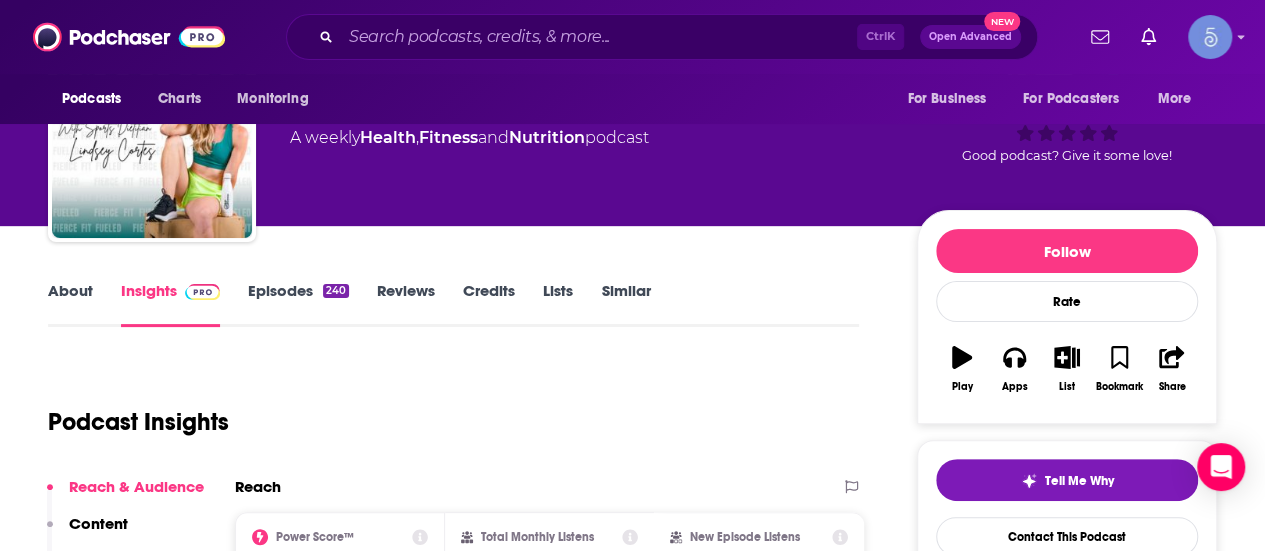 scroll, scrollTop: 300, scrollLeft: 0, axis: vertical 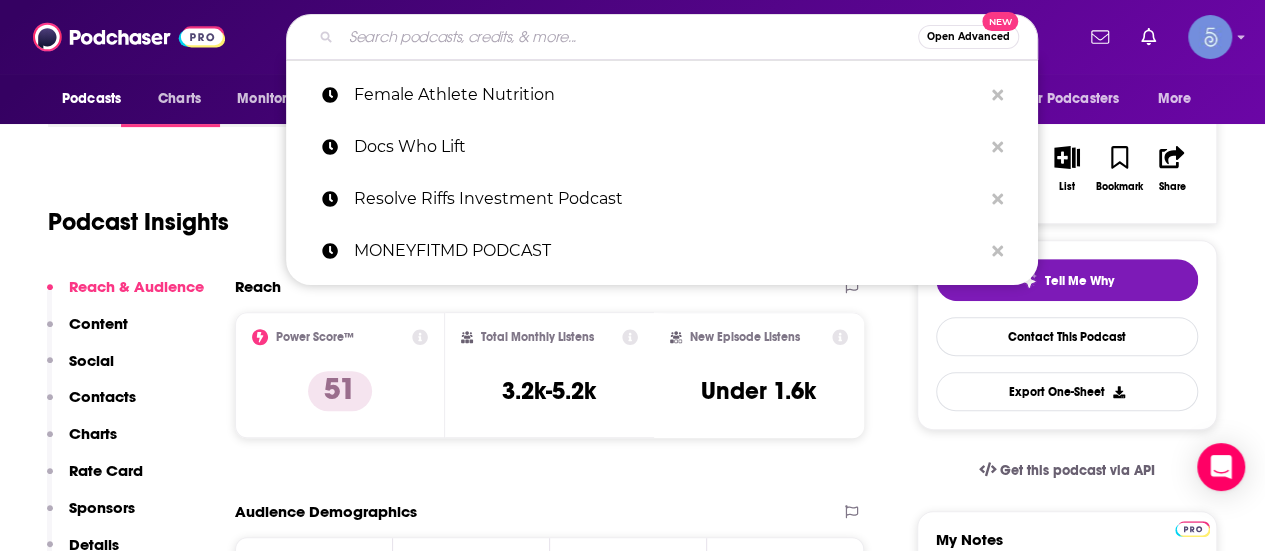 click at bounding box center (629, 37) 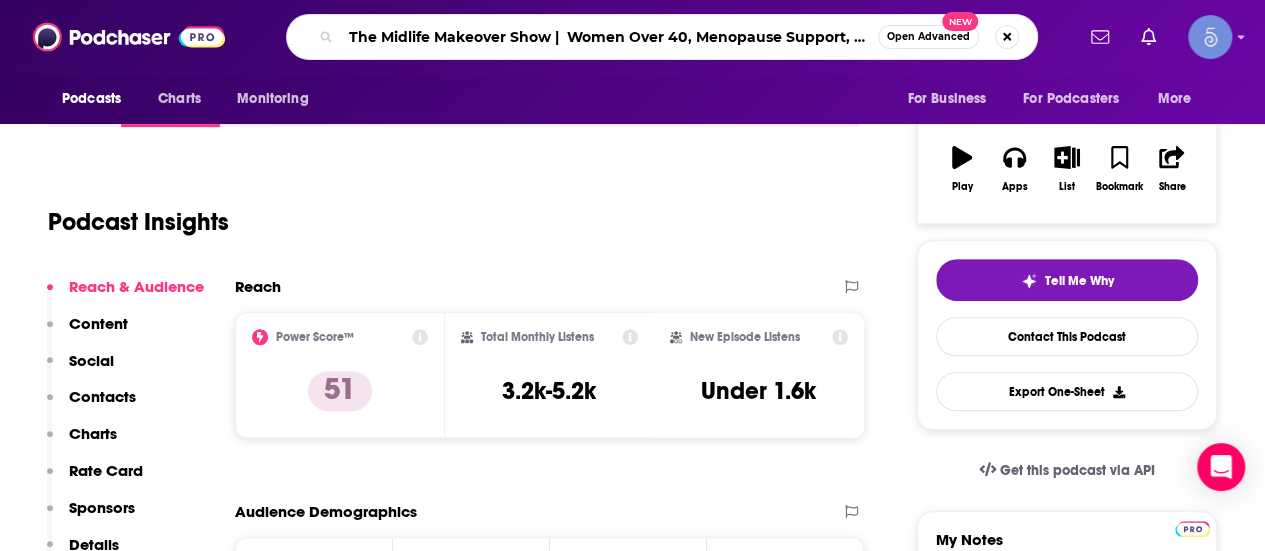 scroll, scrollTop: 0, scrollLeft: 384, axis: horizontal 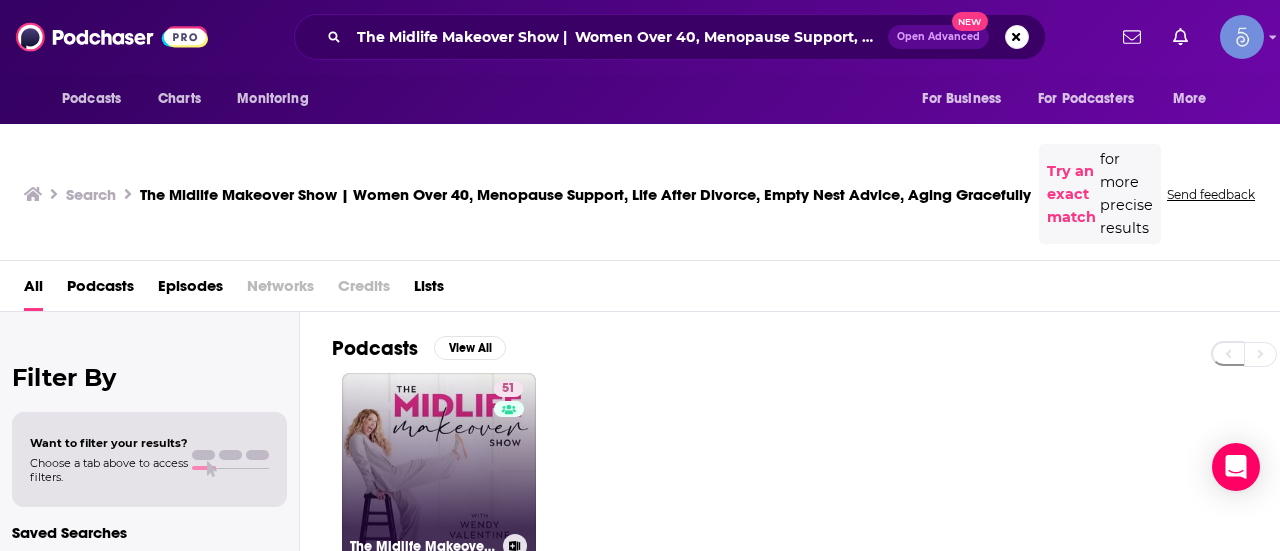 click on "[NUMBER] The Midlife Makeover Show | Women Over 40, Menopause Support, Life After Divorce, Empty Nest Advice, Aging Gracefully" at bounding box center (439, 470) 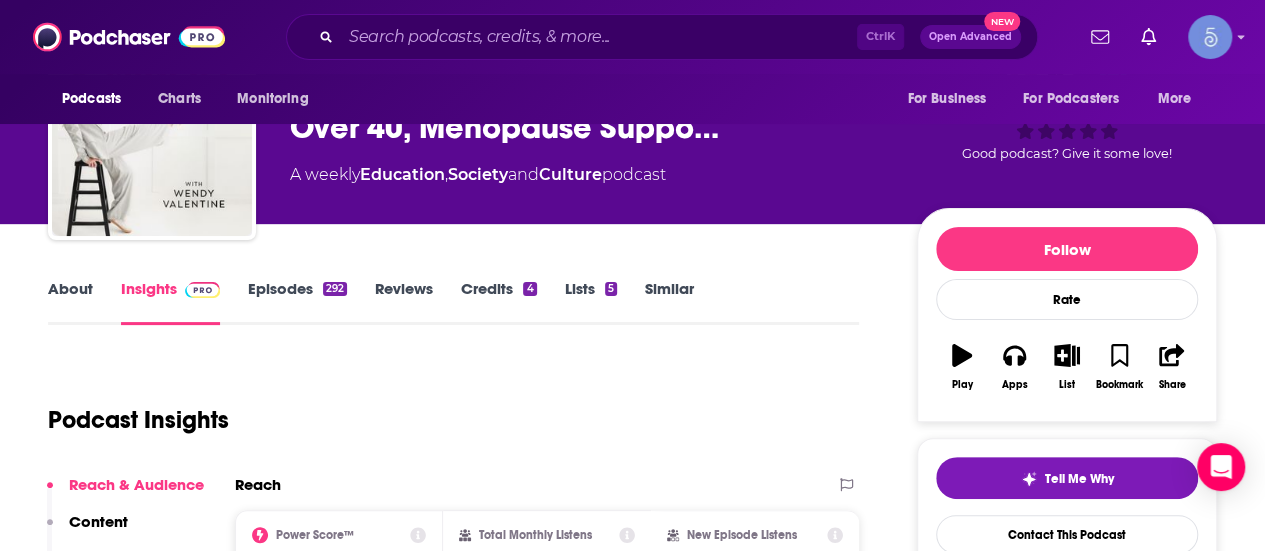 scroll, scrollTop: 100, scrollLeft: 0, axis: vertical 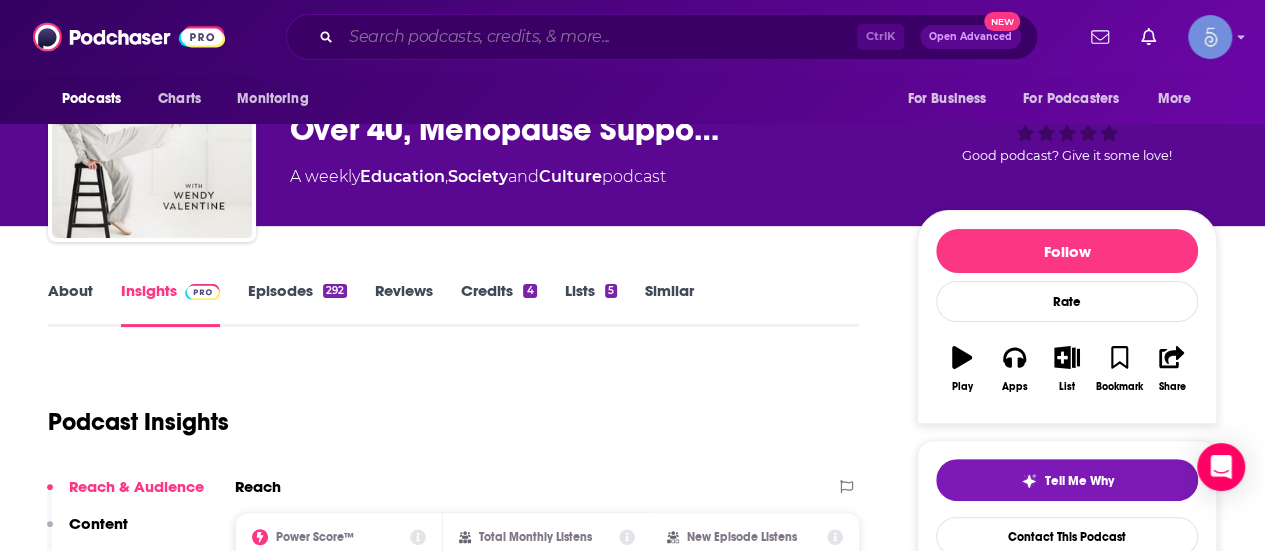 click at bounding box center [599, 37] 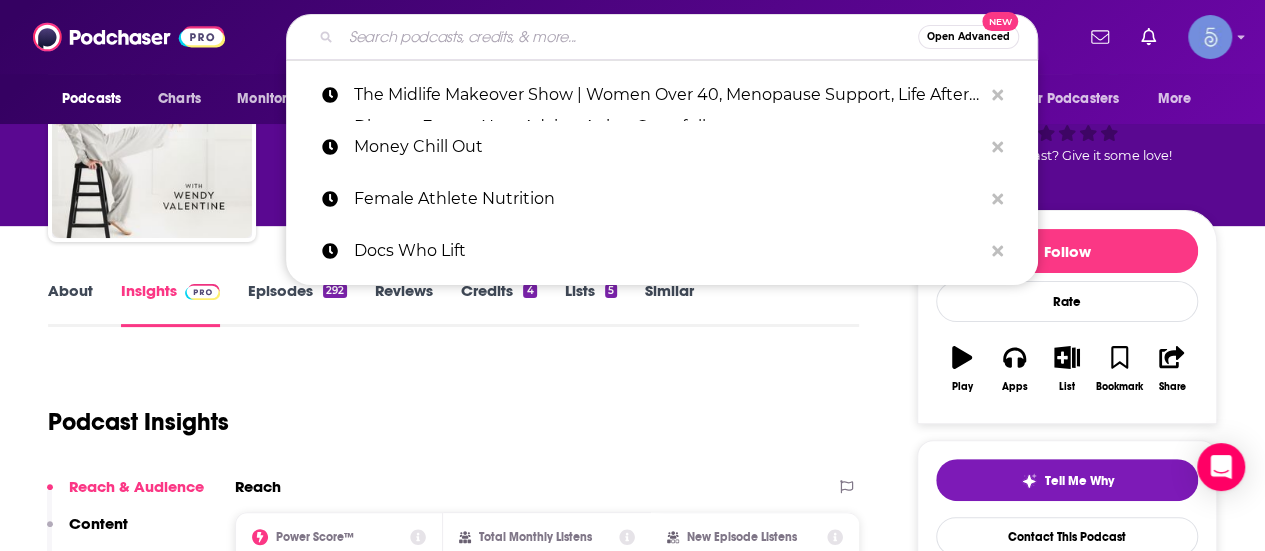 paste on "Power Hour" 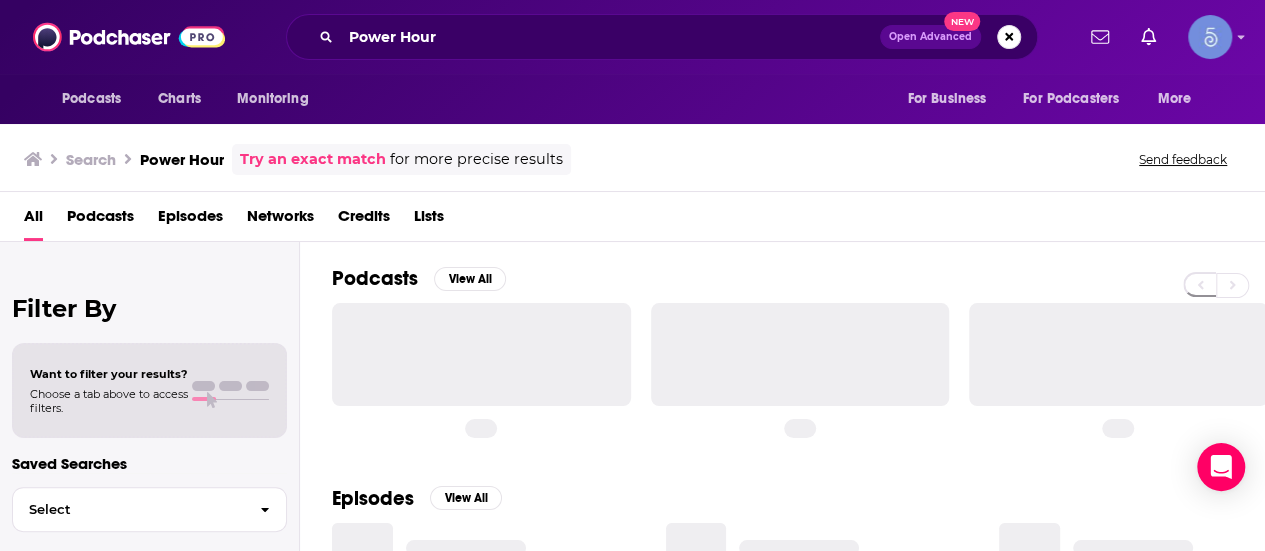 scroll, scrollTop: 0, scrollLeft: 0, axis: both 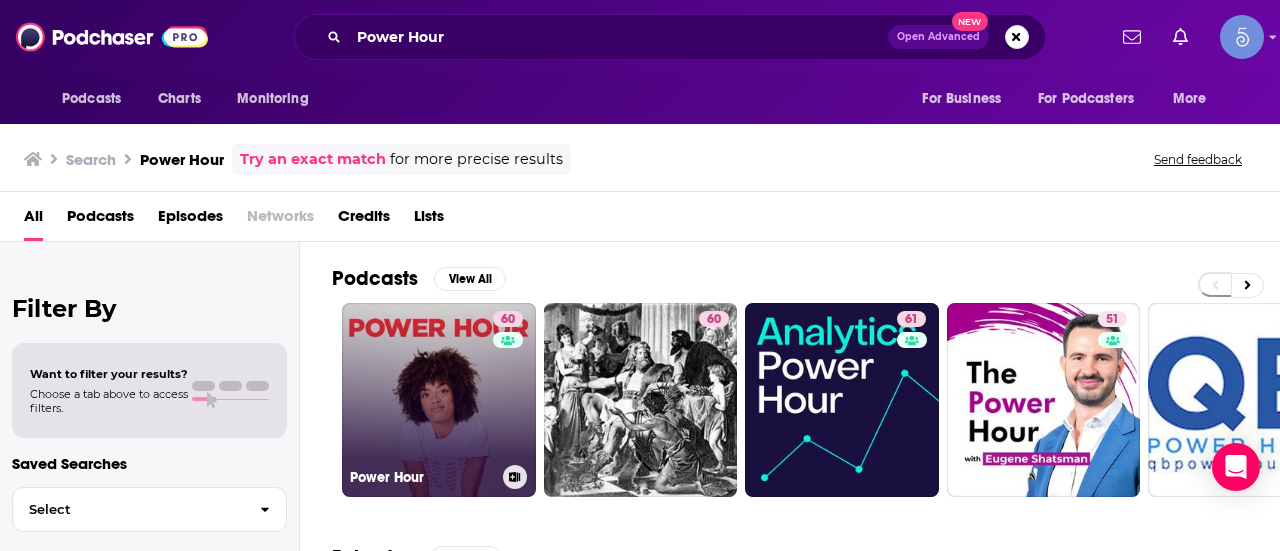 click on "[NUMBER] Power Hour" at bounding box center [439, 400] 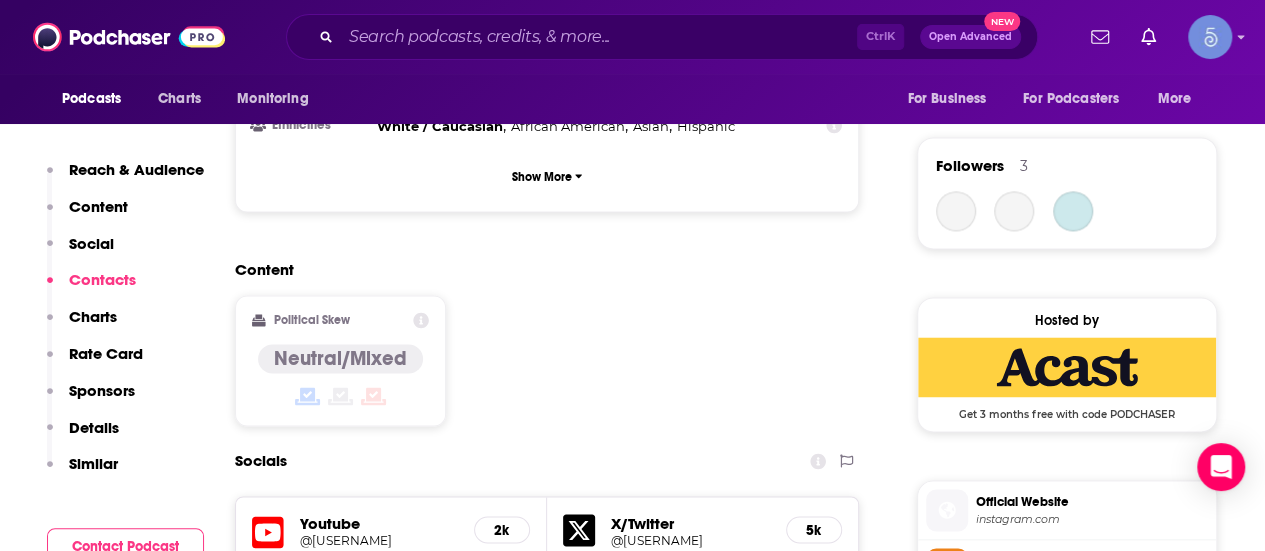 scroll, scrollTop: 1900, scrollLeft: 0, axis: vertical 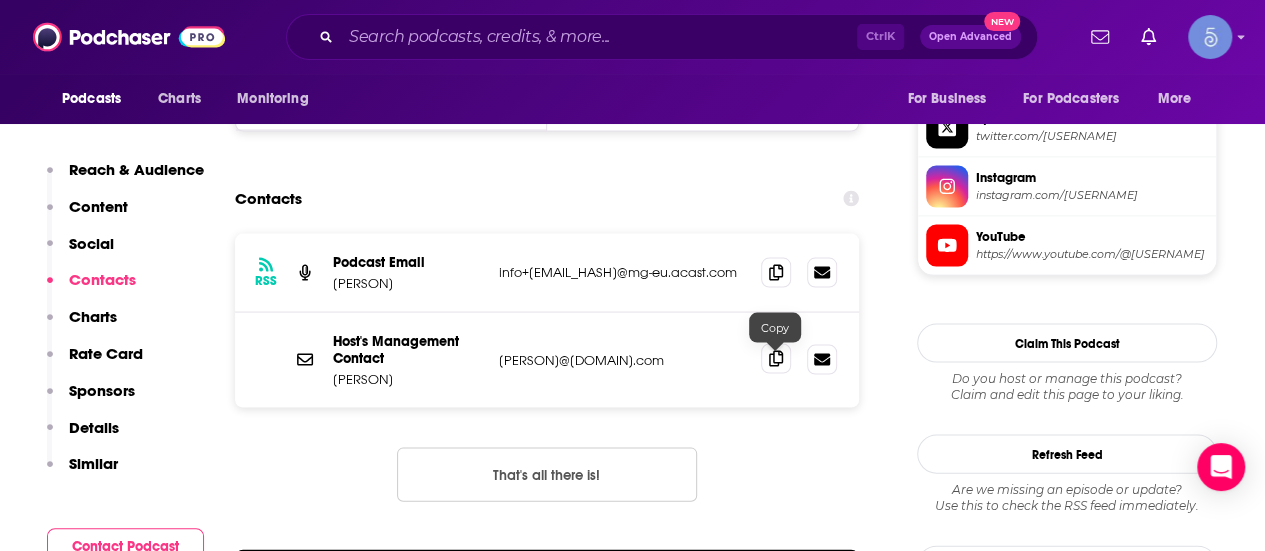 click 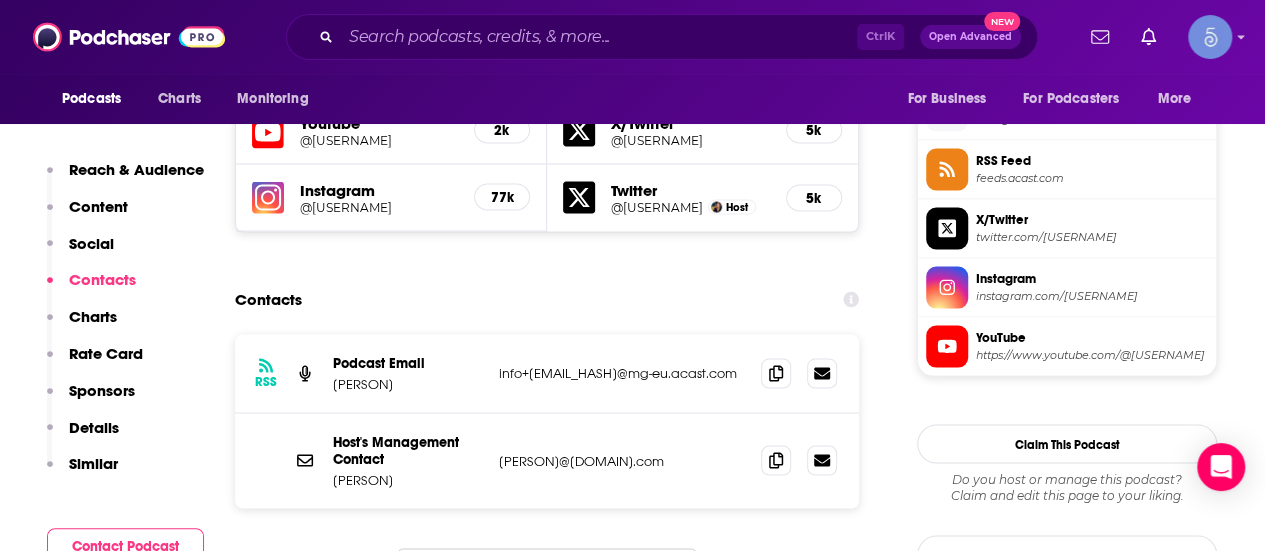 scroll, scrollTop: 1600, scrollLeft: 0, axis: vertical 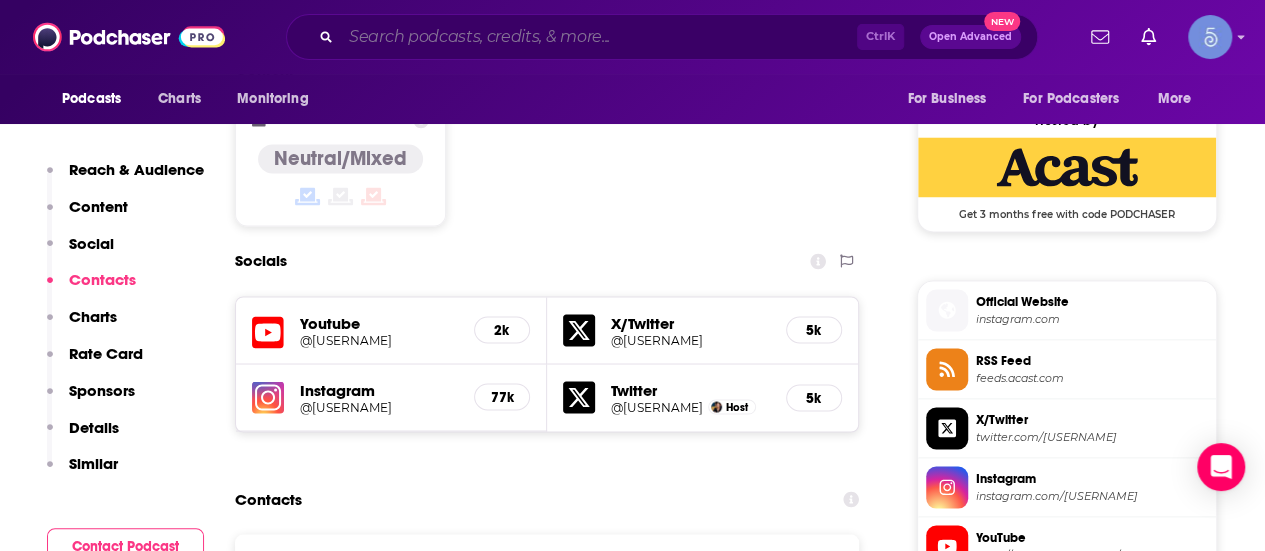 click at bounding box center (599, 37) 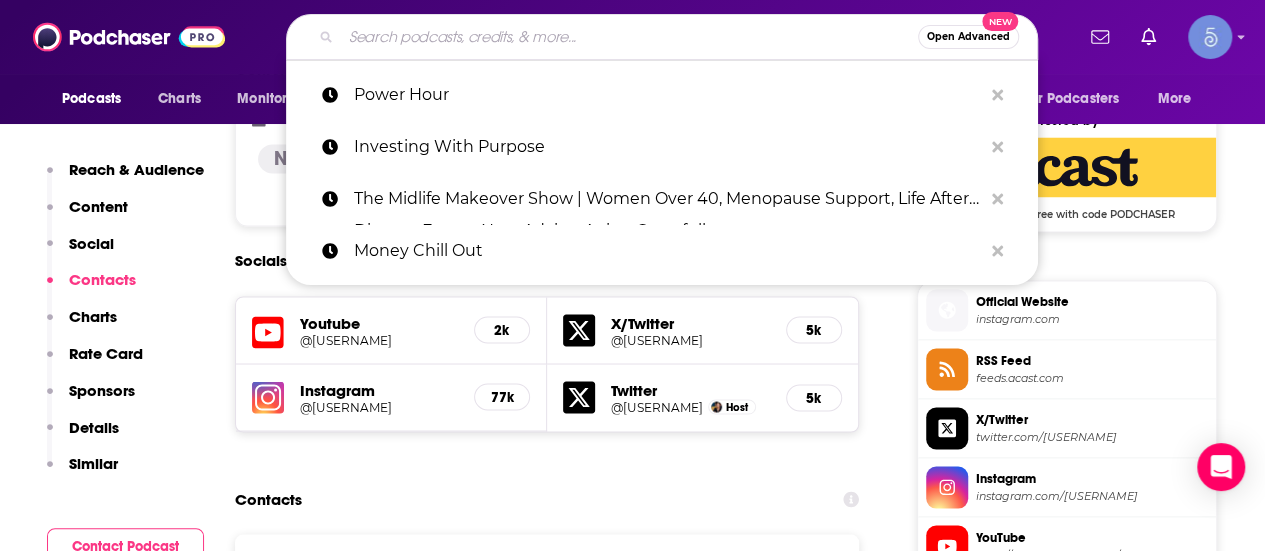 paste on "The Health Detective Podcast by Functional Diagnostic Nutrition" 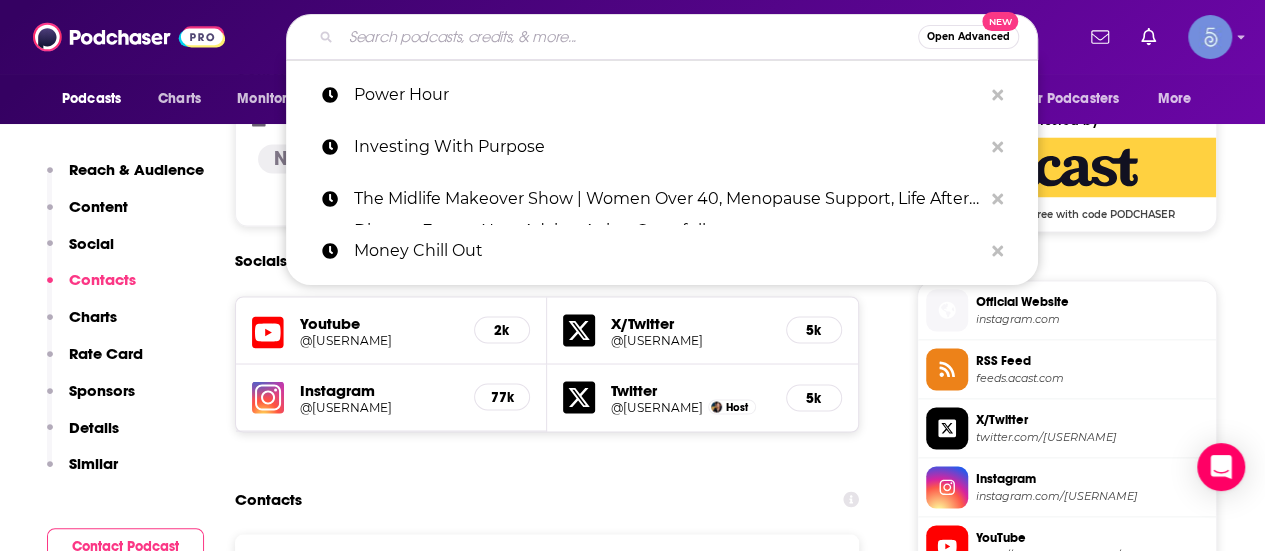 type on "The Health Detective Podcast by Functional Diagnostic Nutrition" 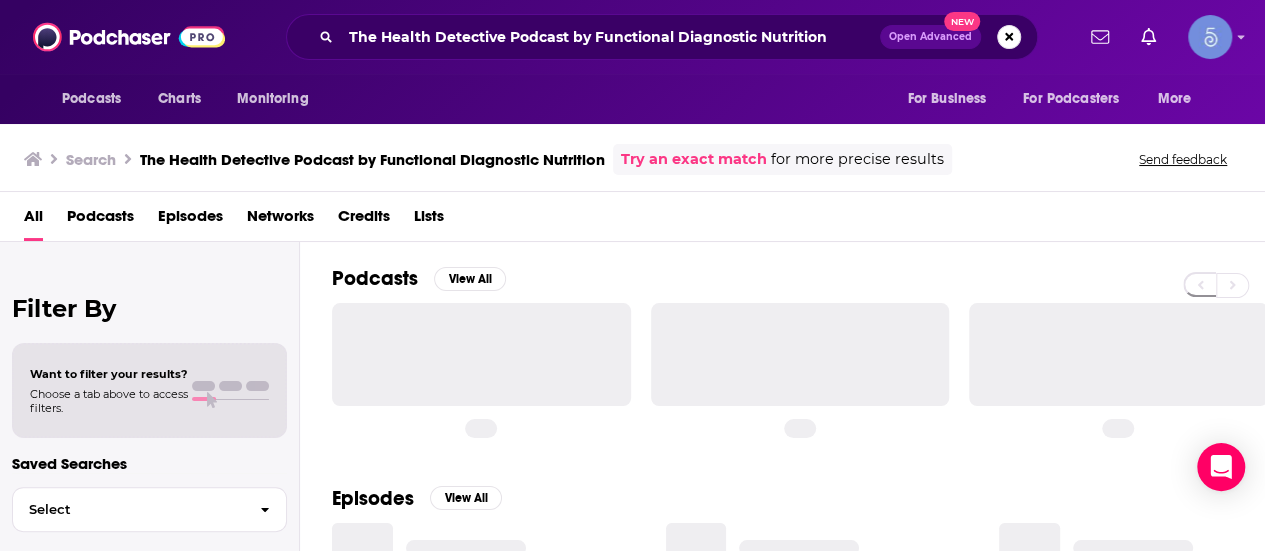 scroll, scrollTop: 0, scrollLeft: 0, axis: both 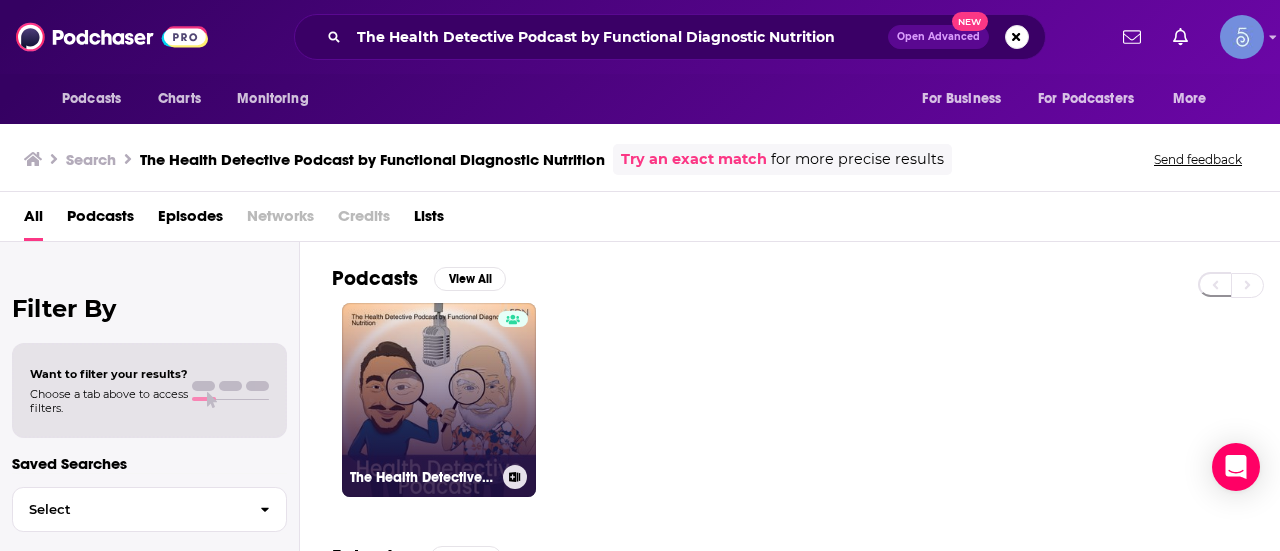 click on "The Health Detective Podcast by Functional Diagnostic Nutrition" at bounding box center (439, 400) 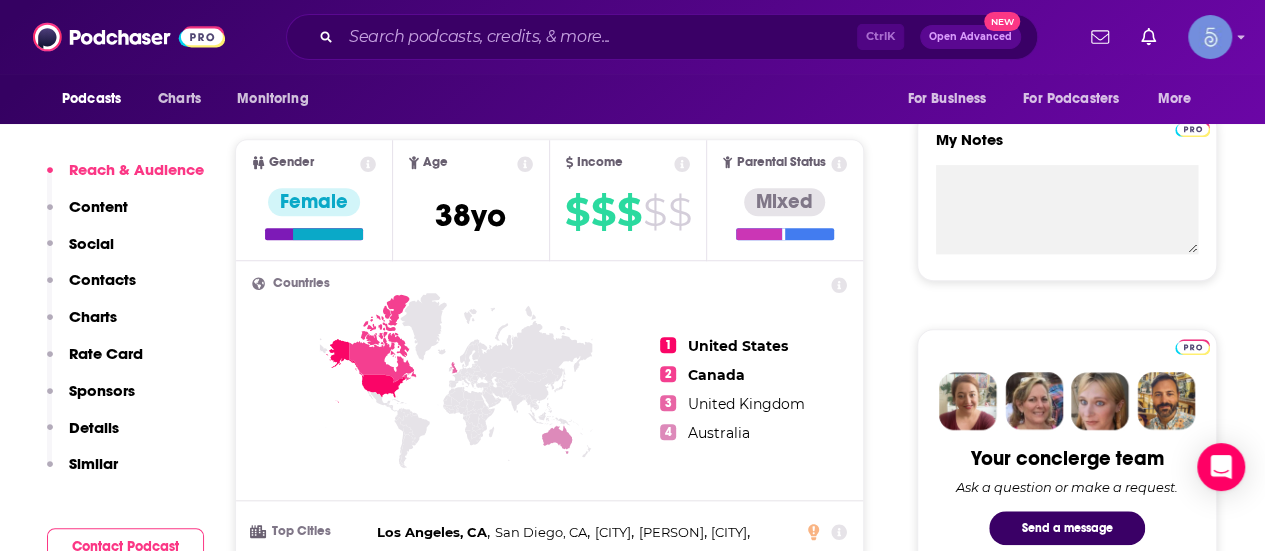 scroll, scrollTop: 400, scrollLeft: 0, axis: vertical 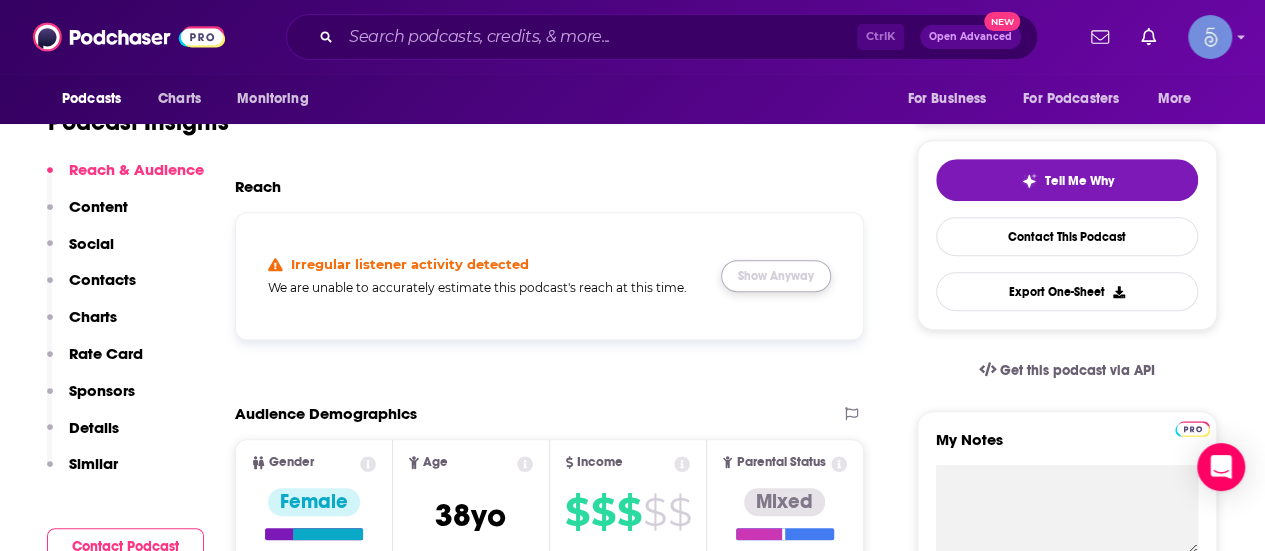click on "Show Anyway" at bounding box center [776, 276] 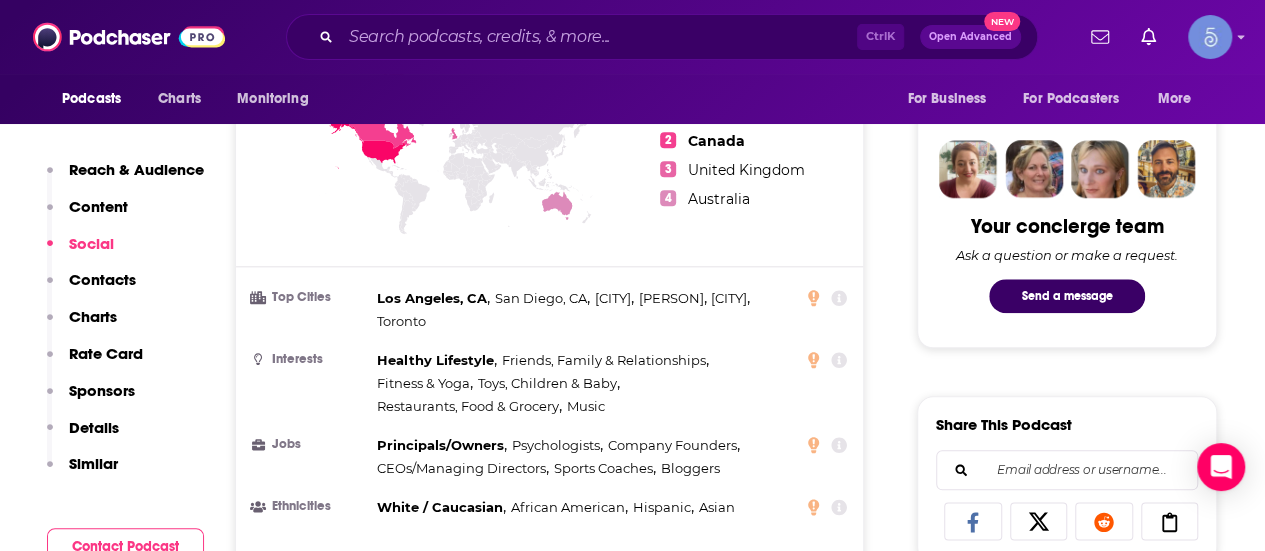 scroll, scrollTop: 1600, scrollLeft: 0, axis: vertical 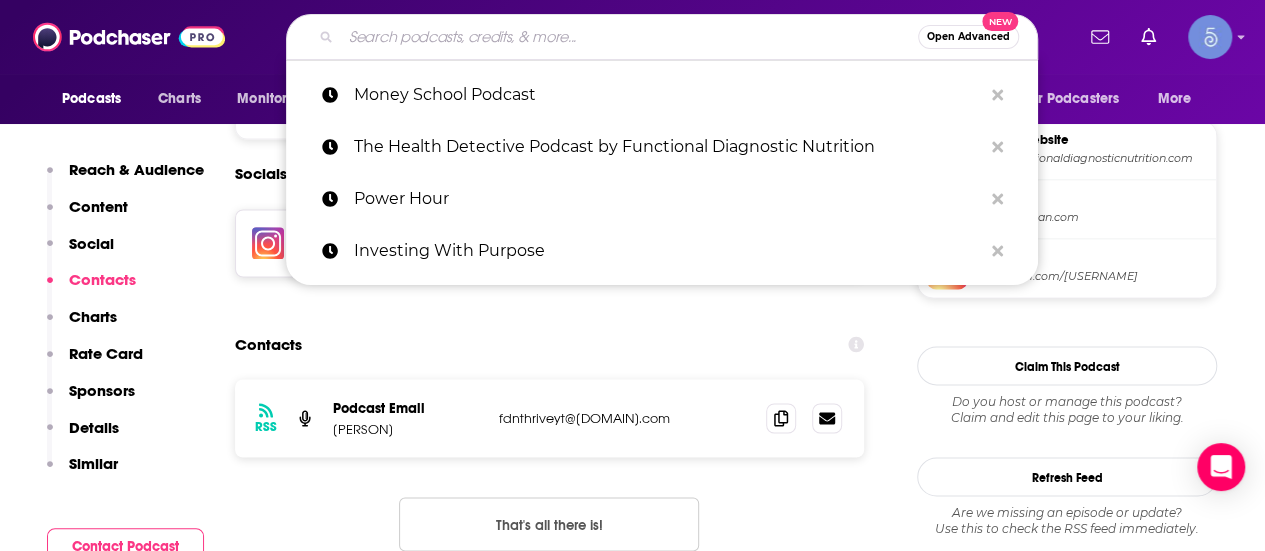 click at bounding box center [629, 37] 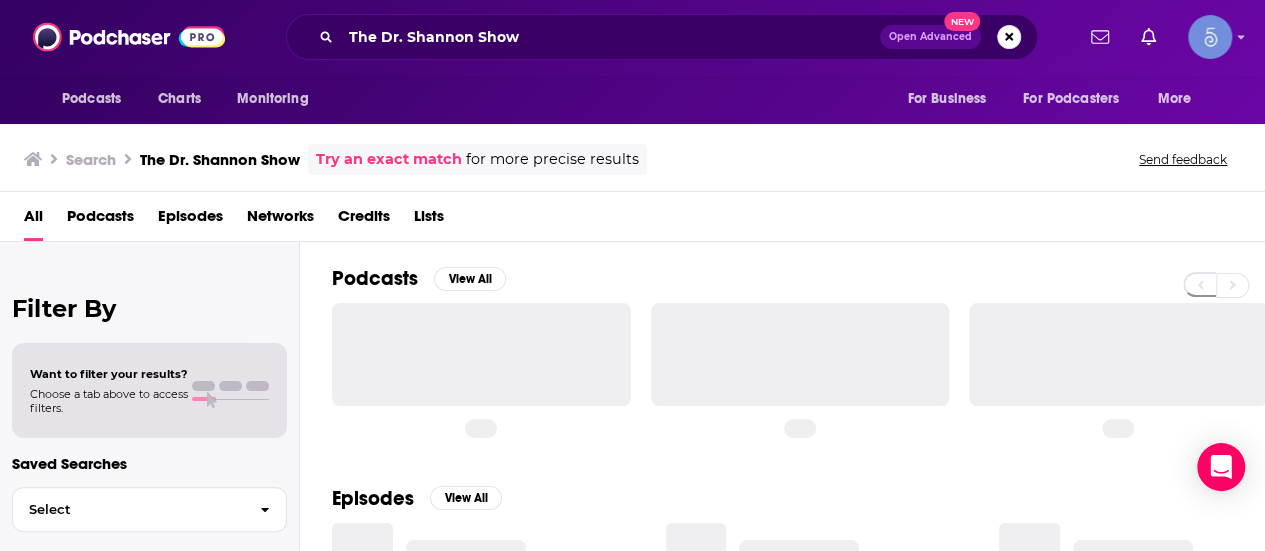 scroll, scrollTop: 0, scrollLeft: 0, axis: both 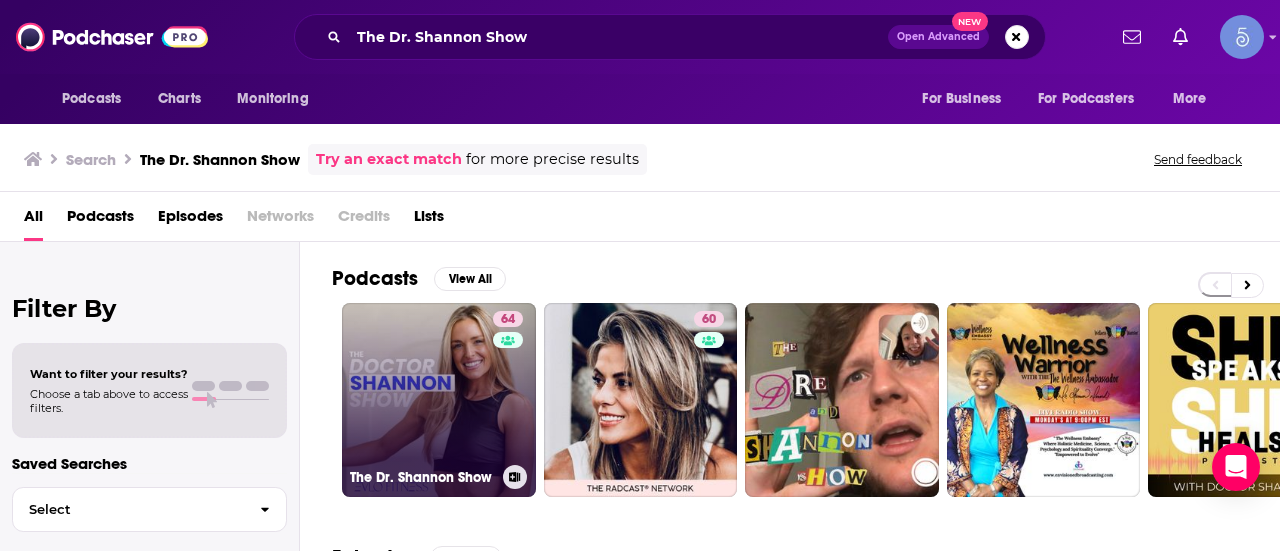 click on "[NUMBER] The [PERSON] Show" at bounding box center (439, 400) 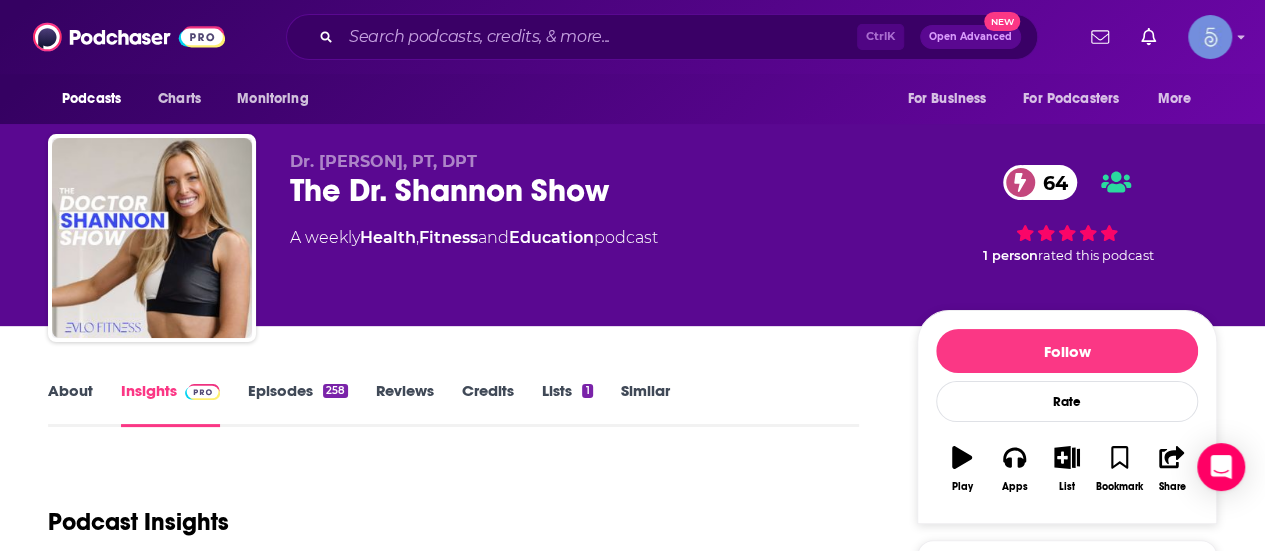 scroll, scrollTop: 200, scrollLeft: 0, axis: vertical 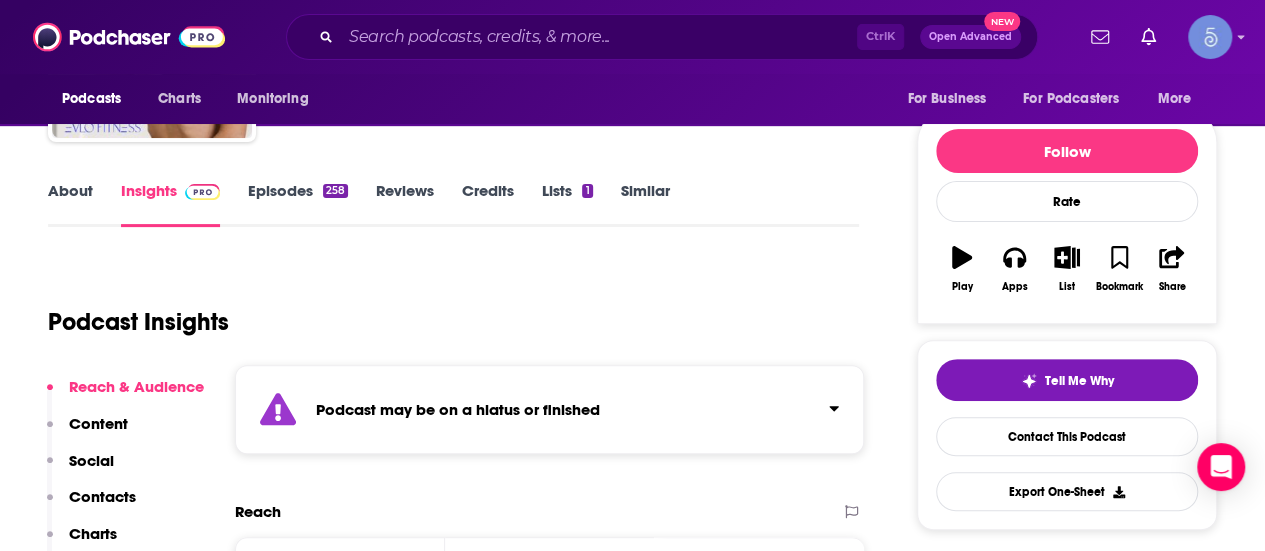 click on "Podcast may be on a hiatus or finished" at bounding box center (549, 409) 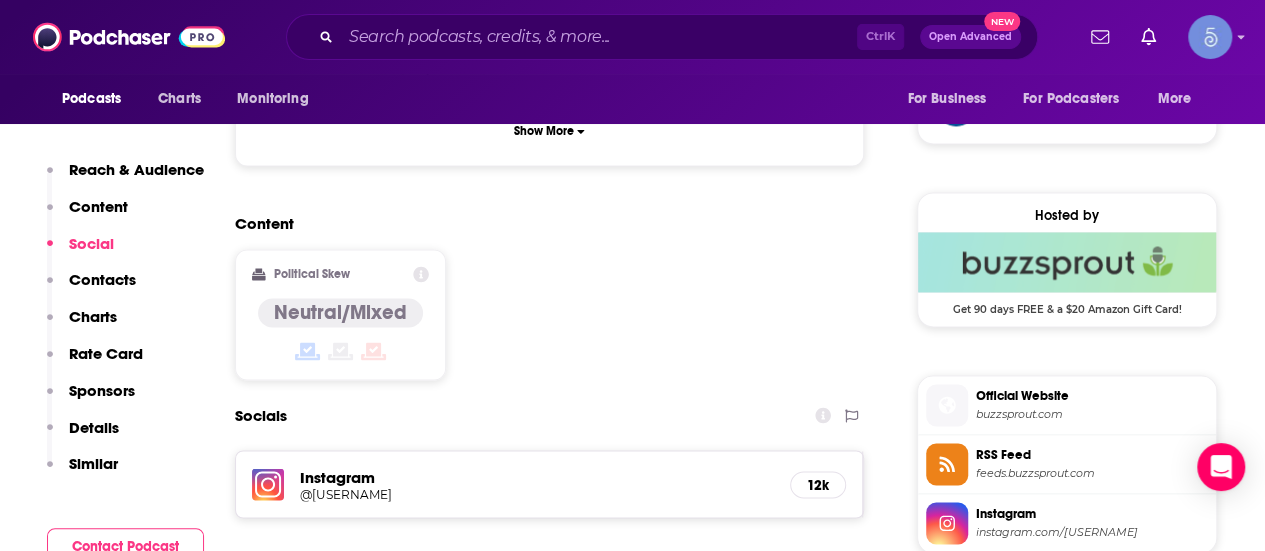 scroll, scrollTop: 1700, scrollLeft: 0, axis: vertical 